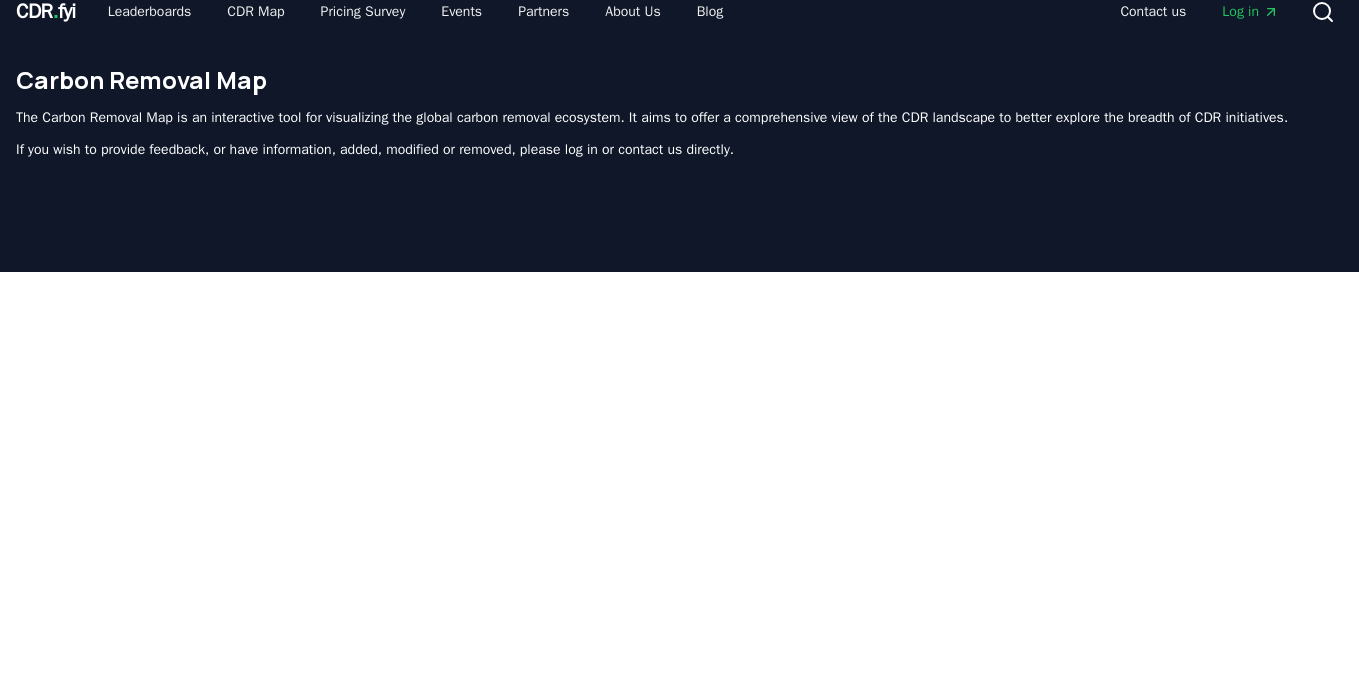 scroll, scrollTop: 0, scrollLeft: 0, axis: both 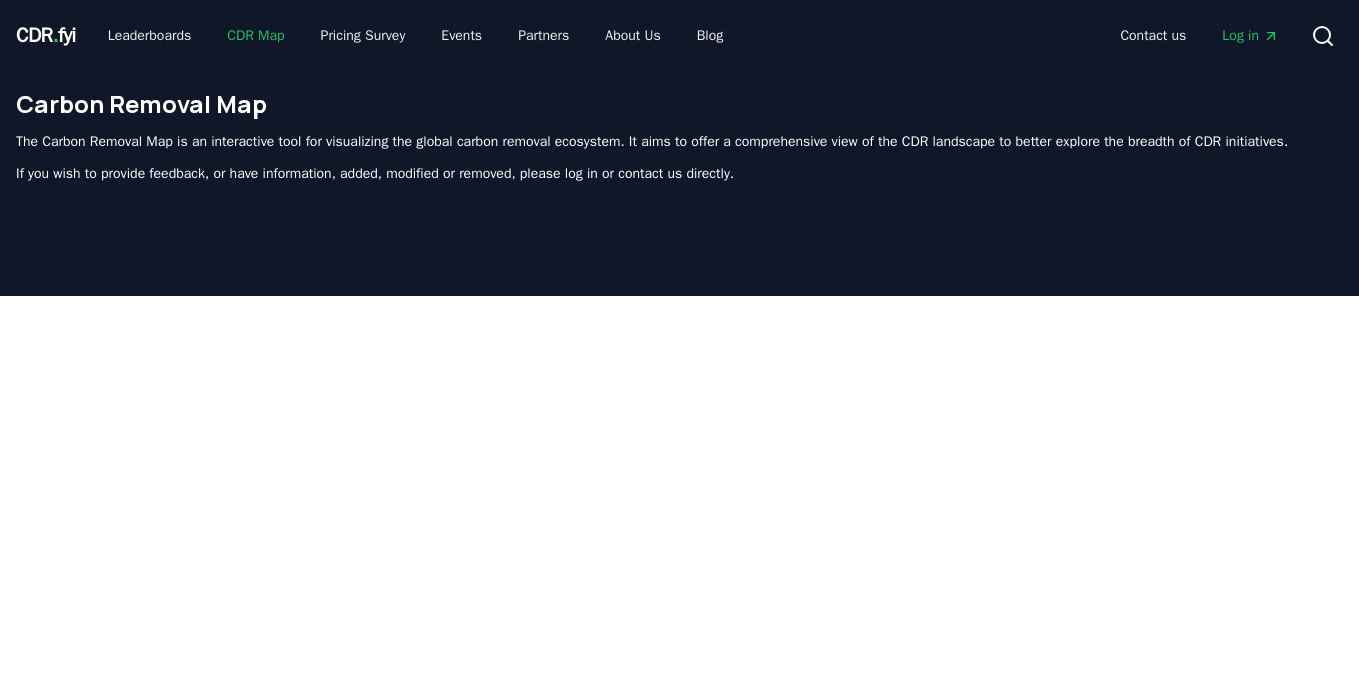 click on "CDR Map" at bounding box center (255, 36) 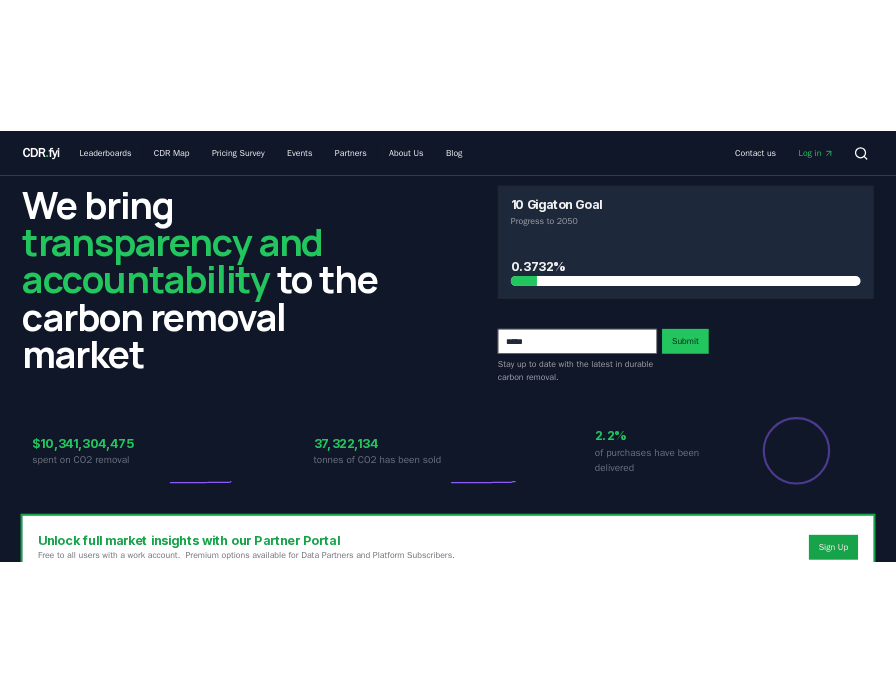 scroll, scrollTop: 0, scrollLeft: 0, axis: both 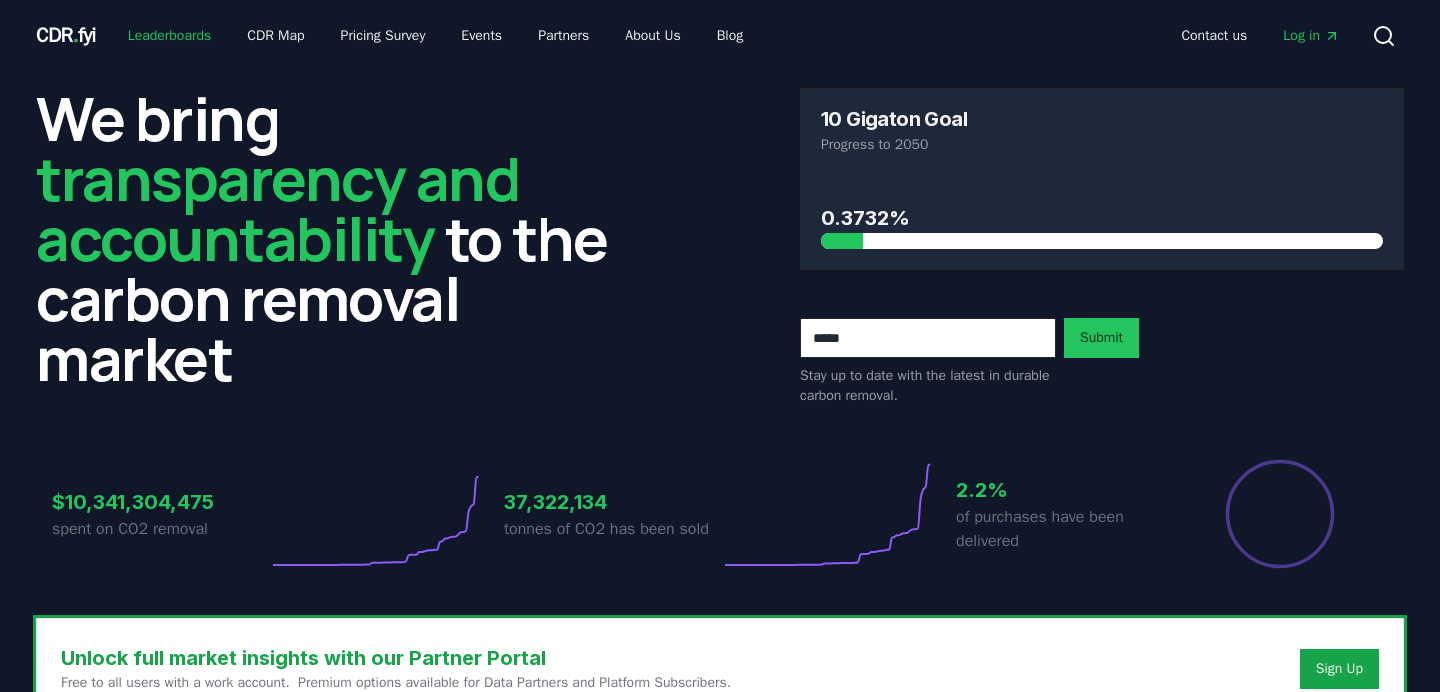 click on "Leaderboards" at bounding box center [170, 36] 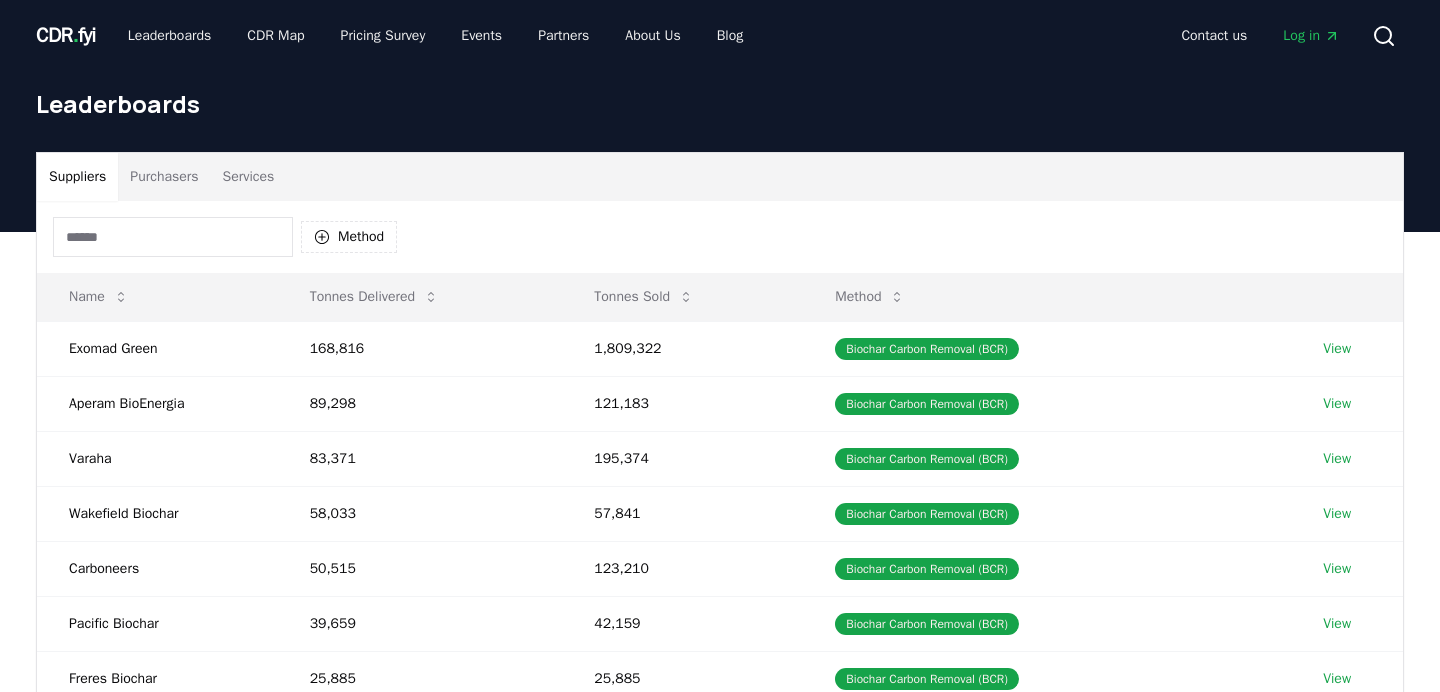 click on "Purchasers" at bounding box center (164, 177) 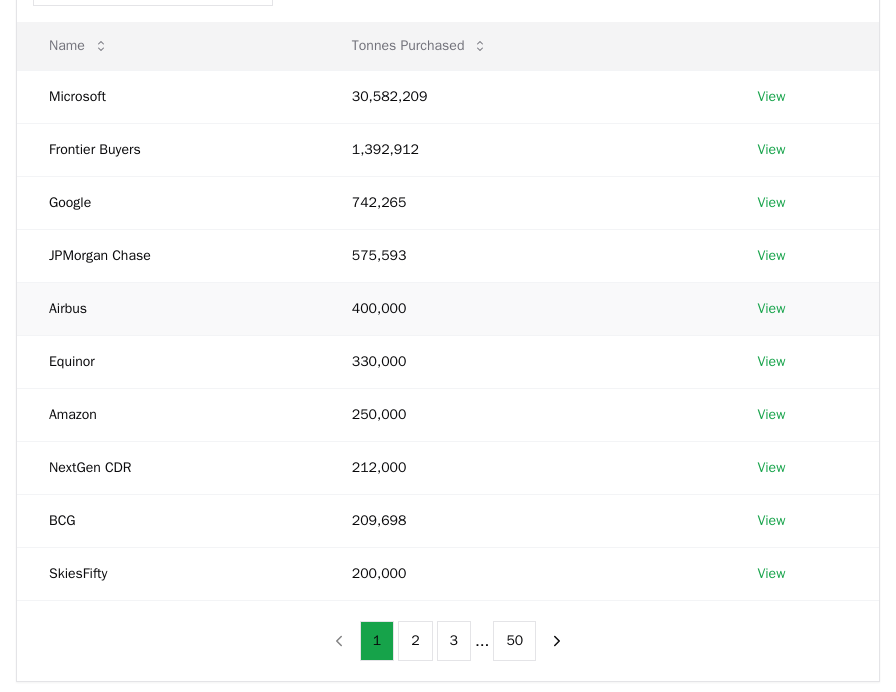 scroll, scrollTop: 255, scrollLeft: 0, axis: vertical 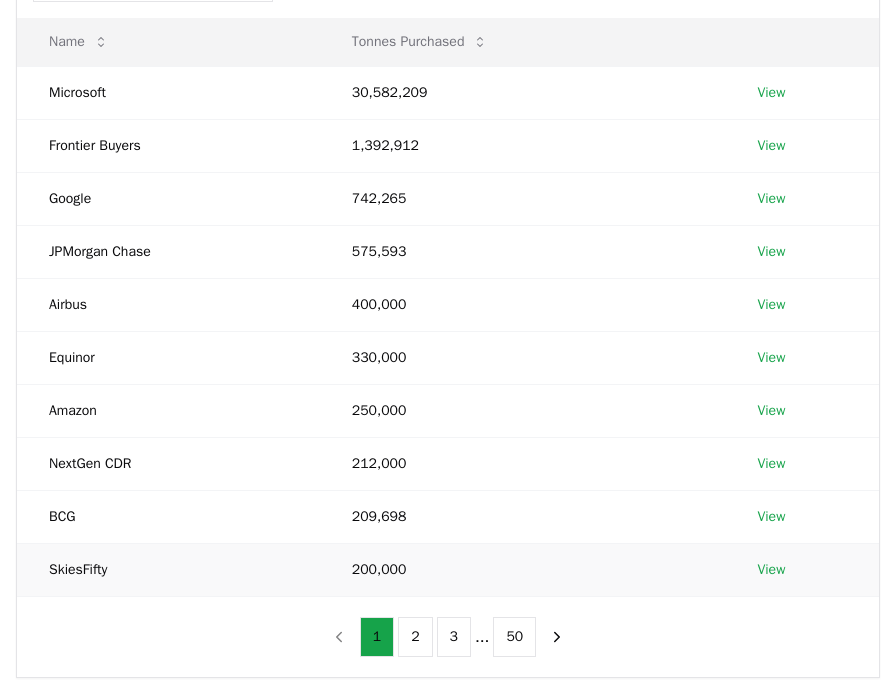 click on "SkiesFifty" at bounding box center (168, 569) 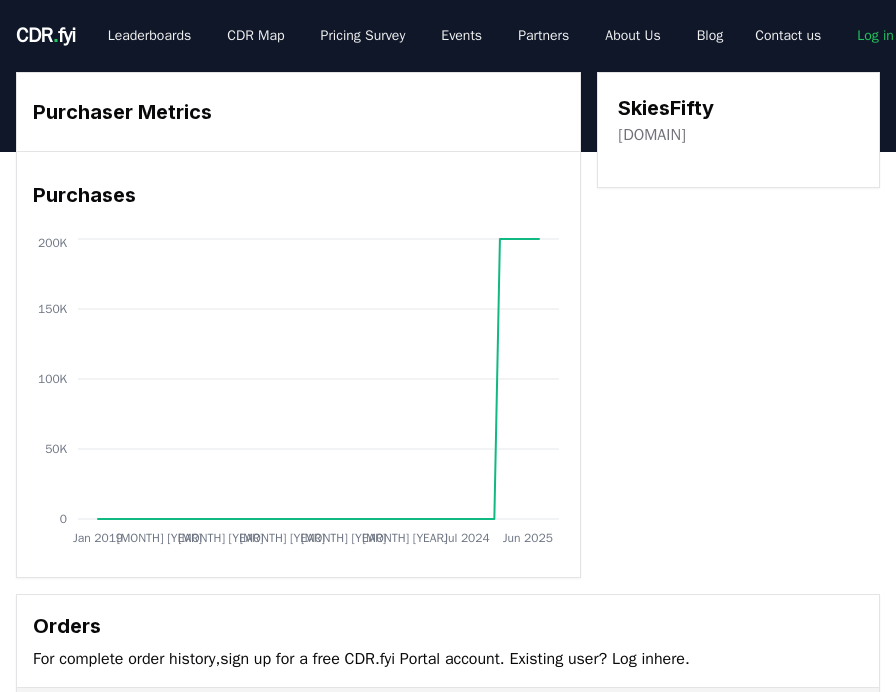 scroll, scrollTop: 0, scrollLeft: 0, axis: both 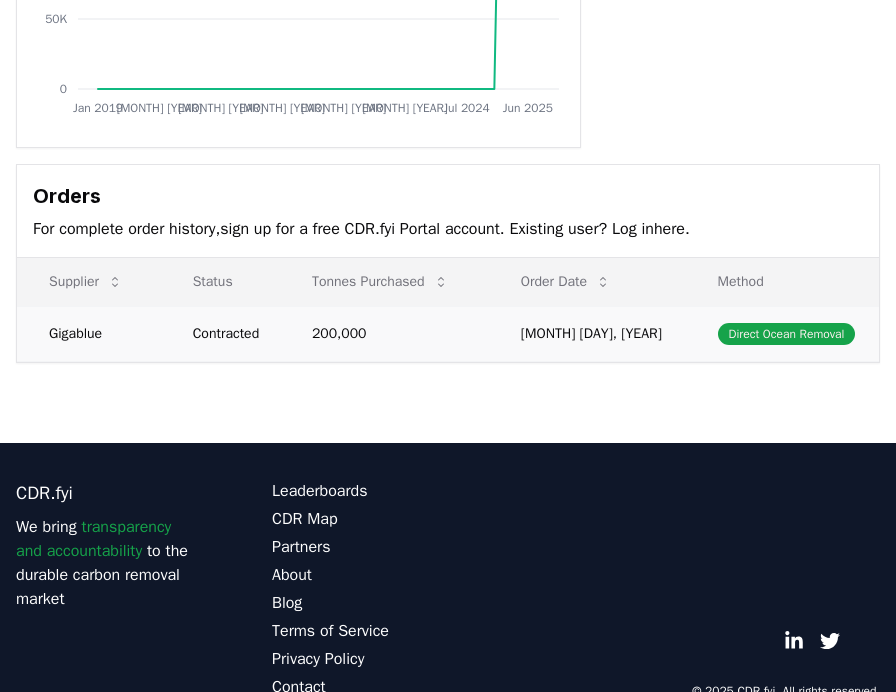click on "Contracted" at bounding box center (228, 334) 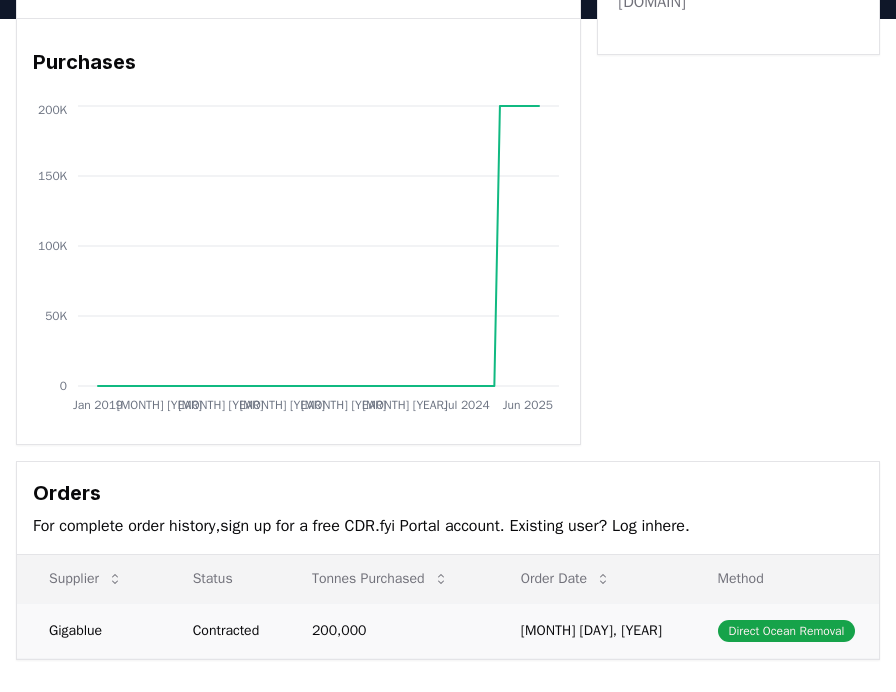 scroll, scrollTop: 0, scrollLeft: 0, axis: both 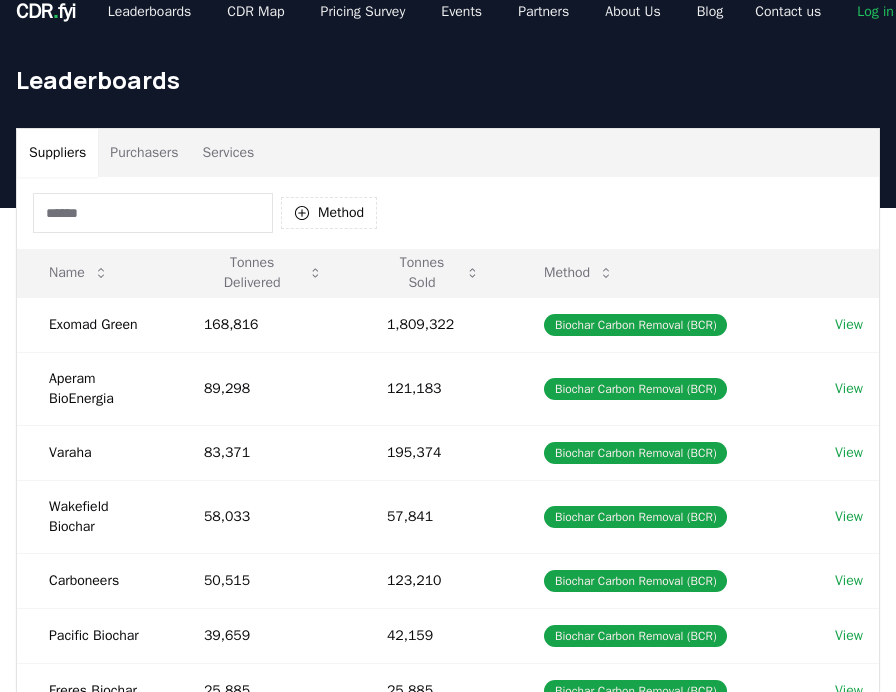 click on "Purchasers" at bounding box center (144, 153) 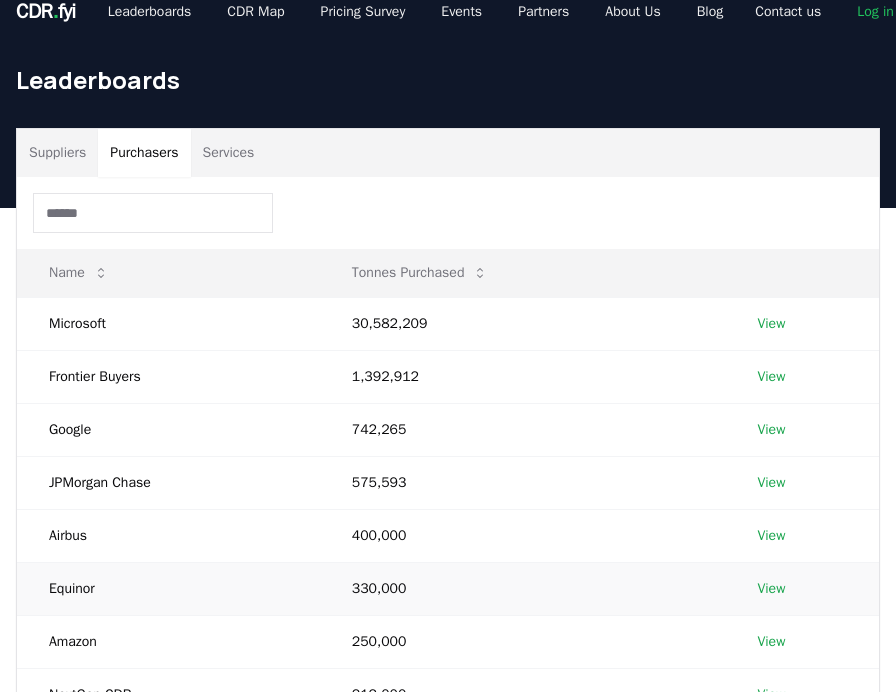 click on "View" at bounding box center (771, 589) 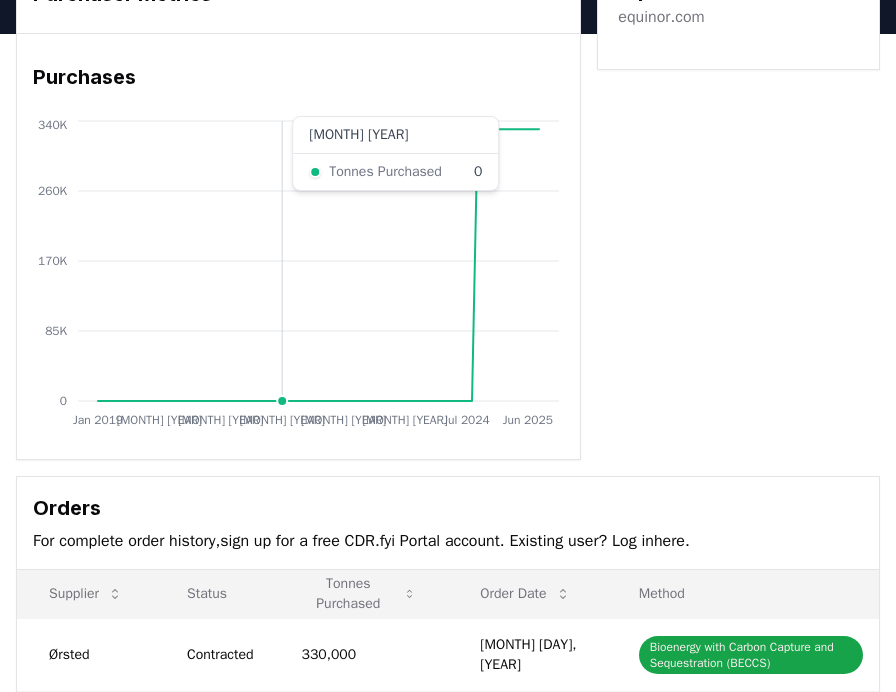 scroll, scrollTop: 0, scrollLeft: 0, axis: both 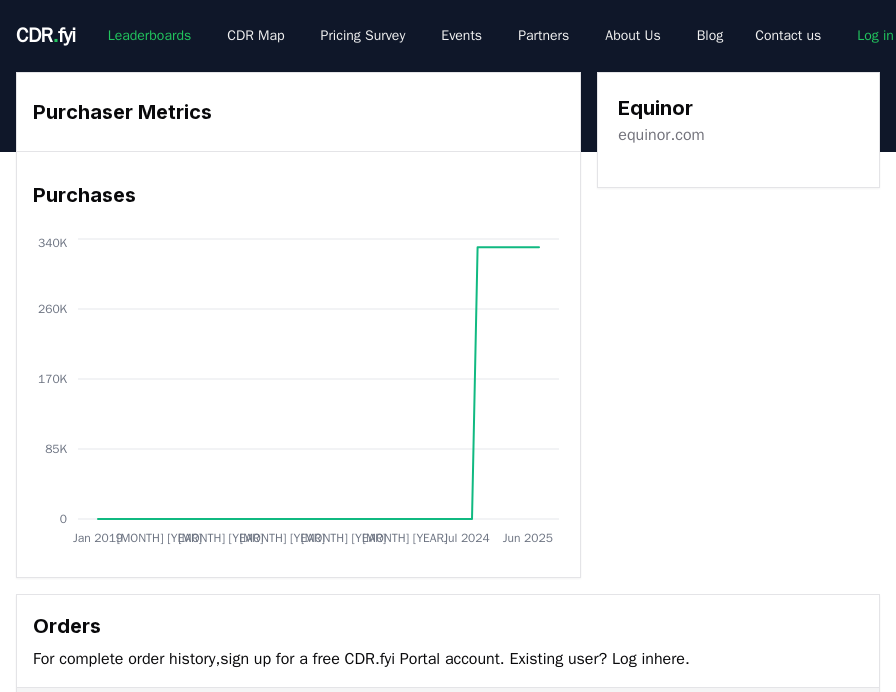 click on "Leaderboards" at bounding box center (150, 36) 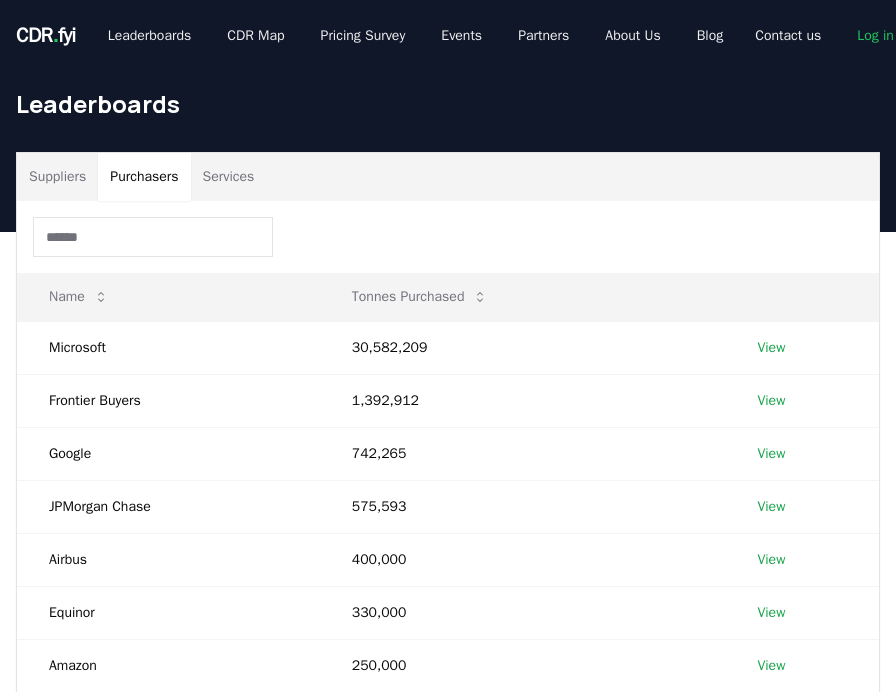 click on "Purchasers" at bounding box center [144, 177] 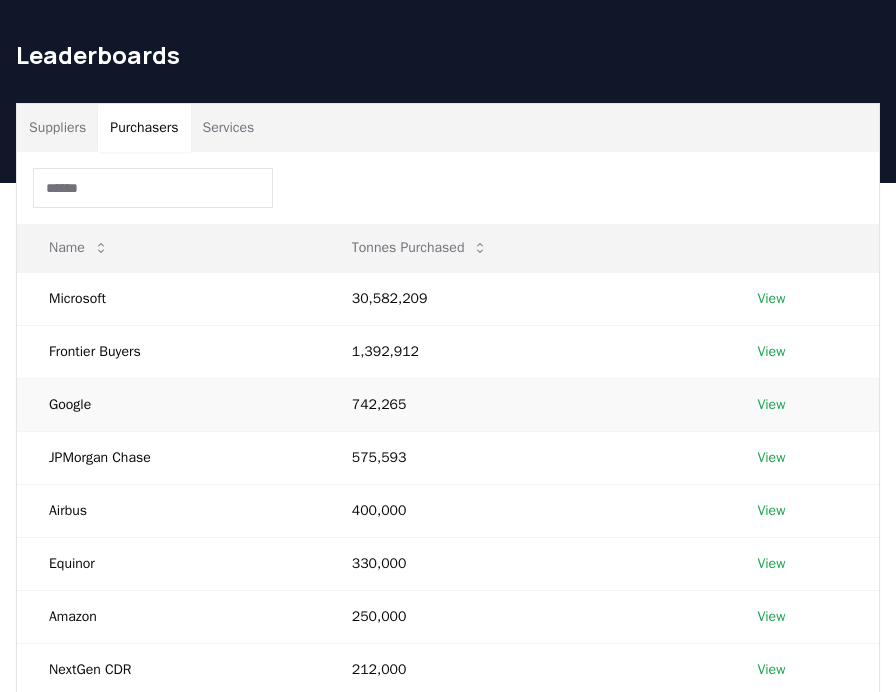 scroll, scrollTop: 59, scrollLeft: 0, axis: vertical 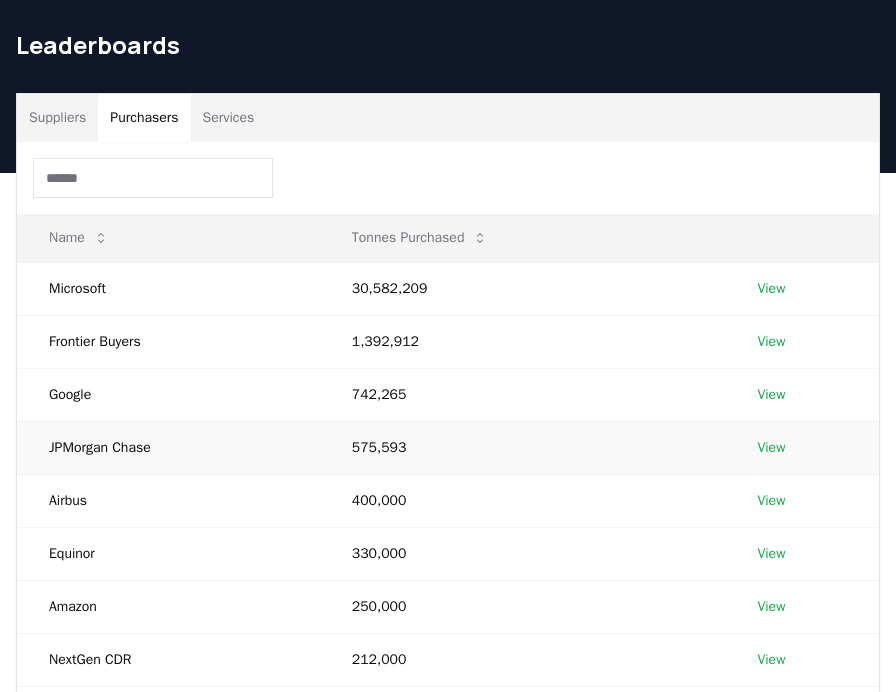 click on "View" at bounding box center [771, 448] 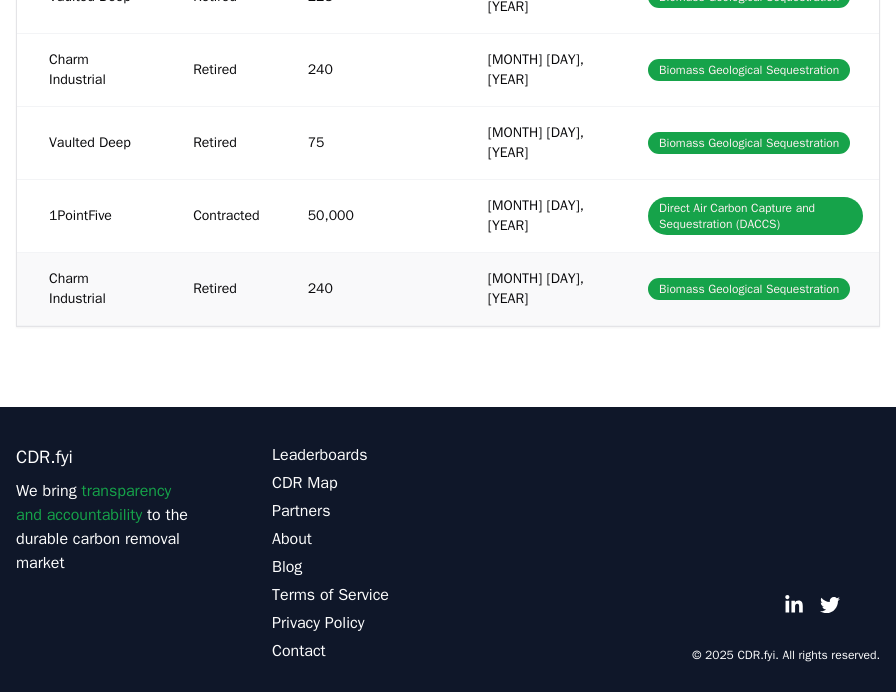 scroll, scrollTop: 0, scrollLeft: 0, axis: both 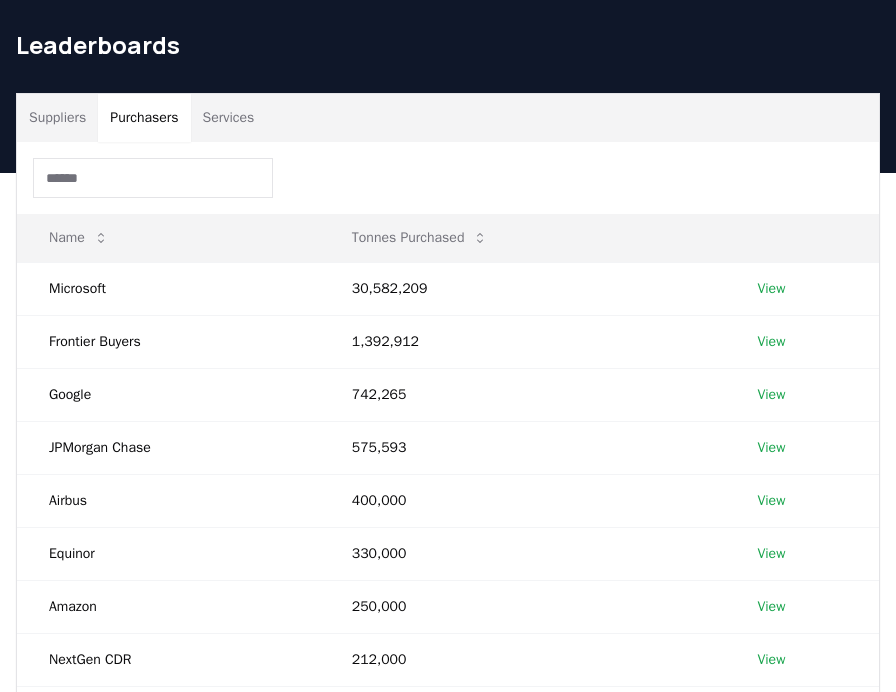 click on "Purchasers" at bounding box center (144, 118) 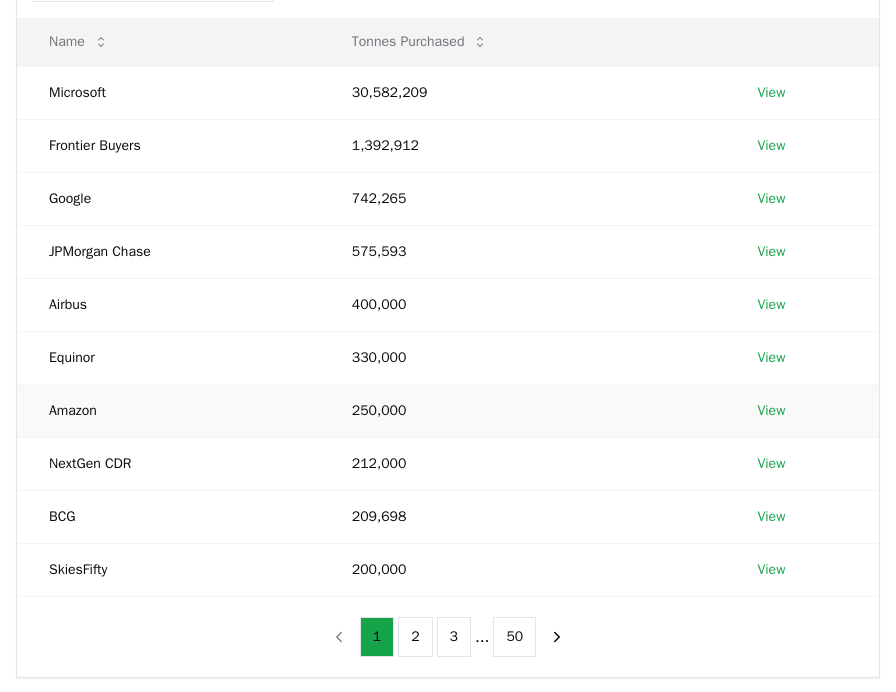 scroll, scrollTop: 263, scrollLeft: 0, axis: vertical 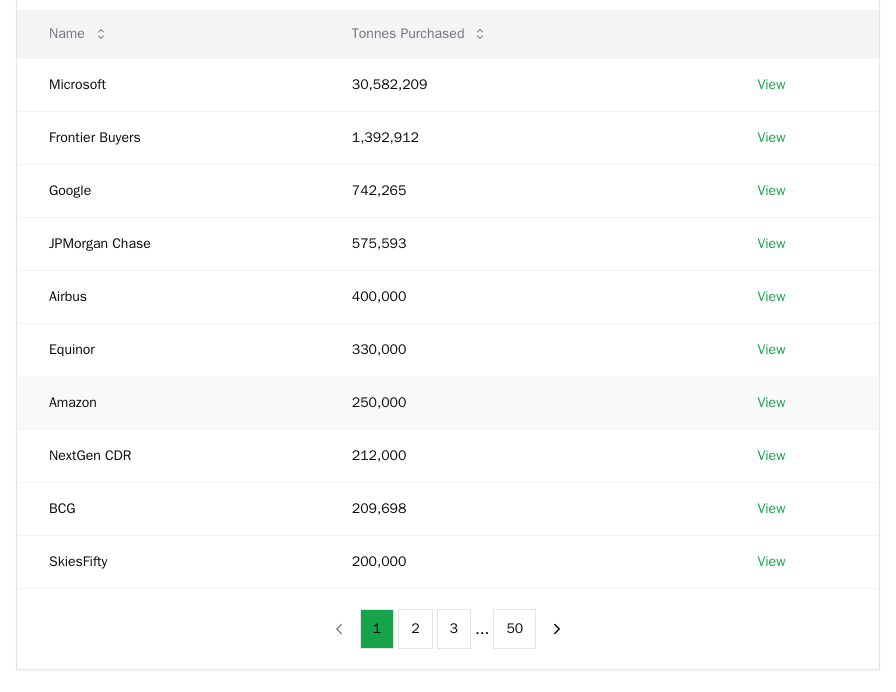 click on "View" at bounding box center (771, 403) 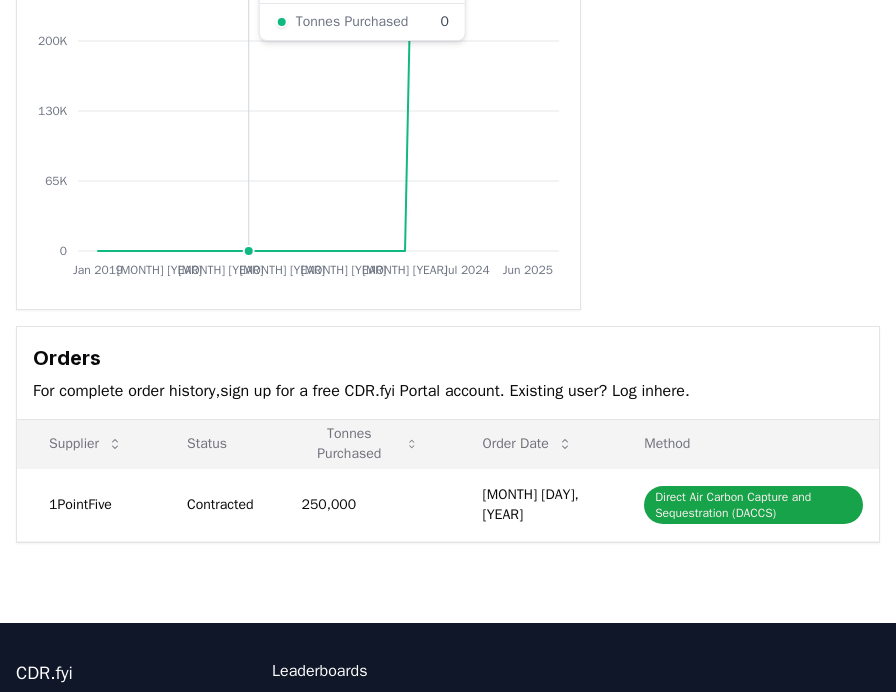 scroll, scrollTop: 0, scrollLeft: 0, axis: both 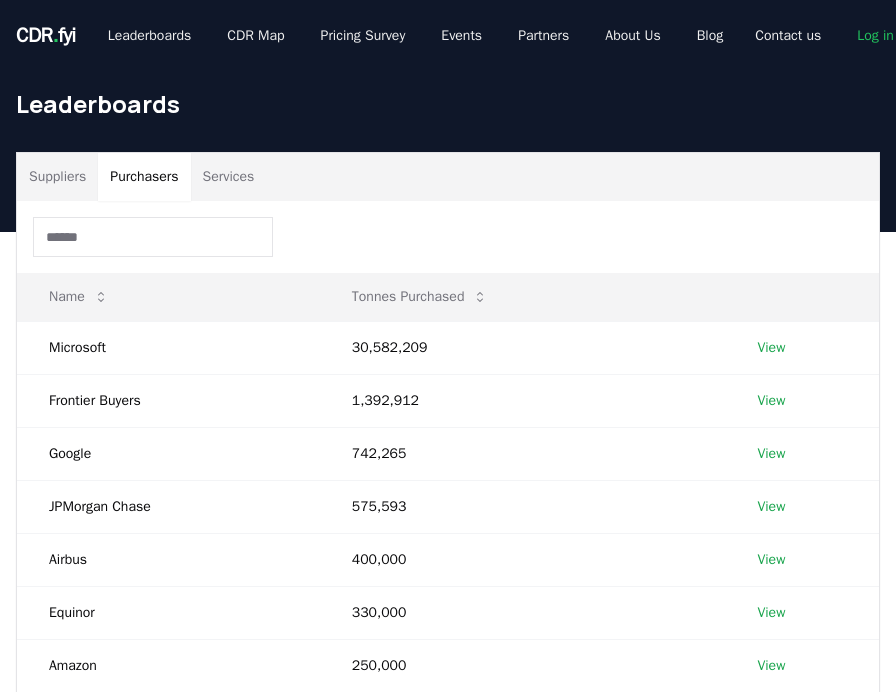 click on "Purchasers" at bounding box center [144, 177] 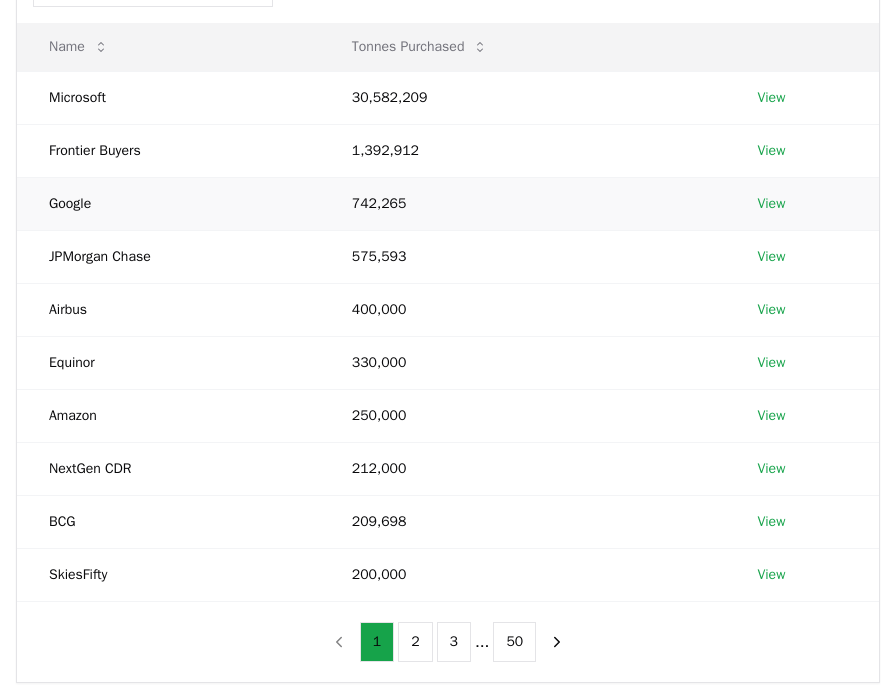 scroll, scrollTop: 251, scrollLeft: 0, axis: vertical 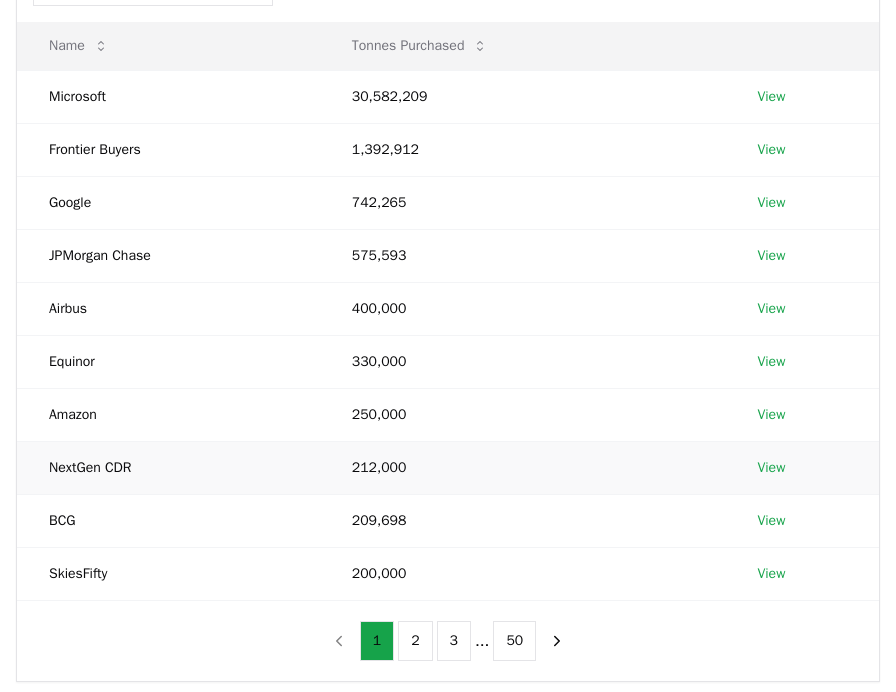 click on "NextGen CDR" at bounding box center [168, 467] 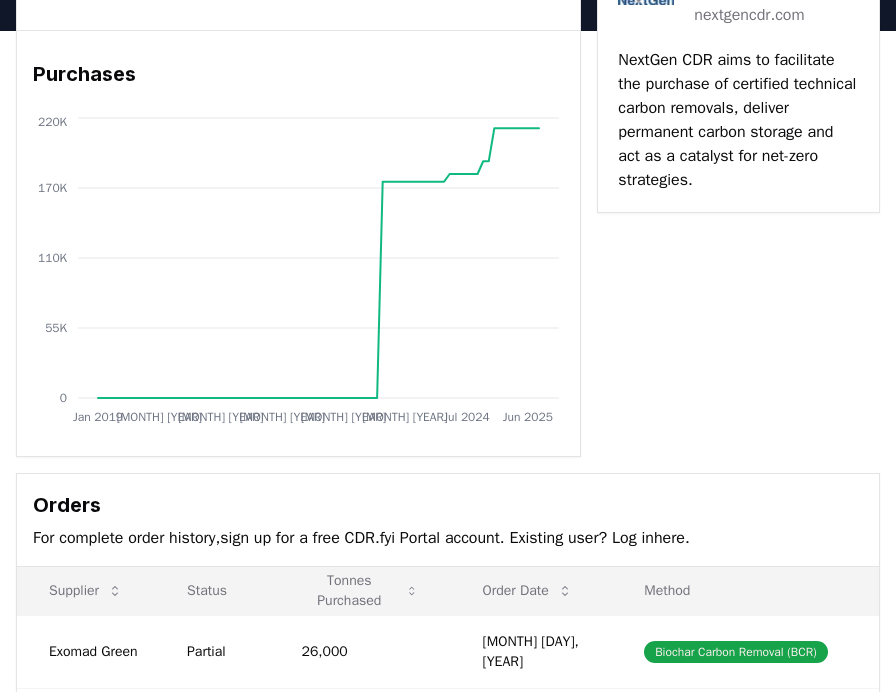 scroll, scrollTop: 0, scrollLeft: 0, axis: both 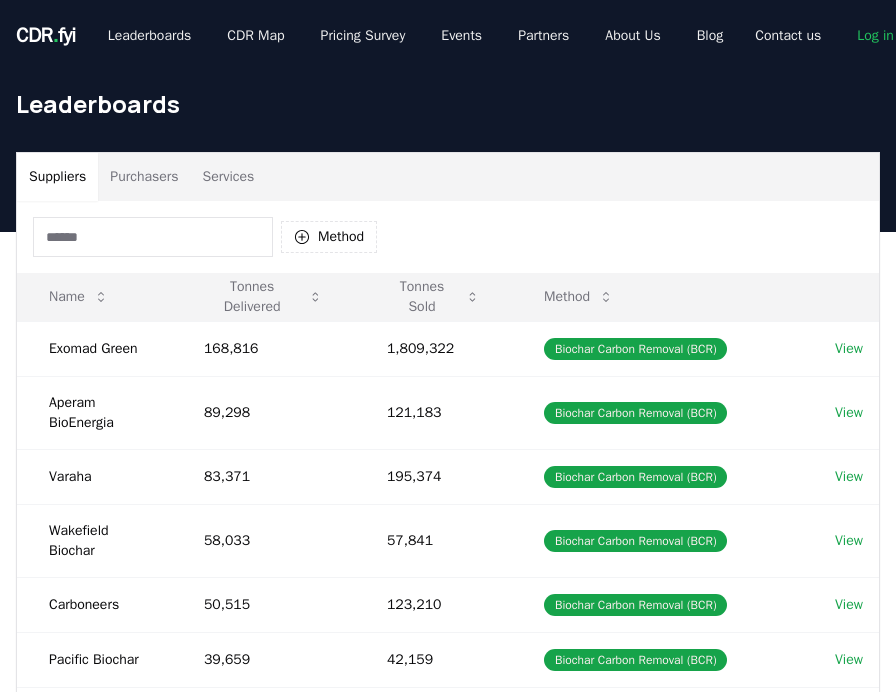 click on "Purchasers" at bounding box center [144, 177] 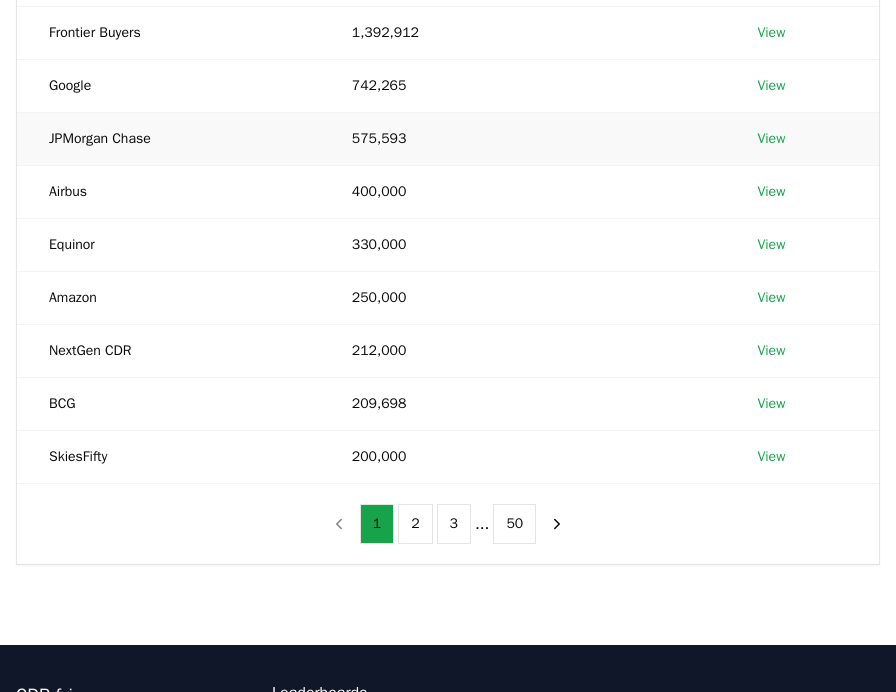 scroll, scrollTop: 532, scrollLeft: 0, axis: vertical 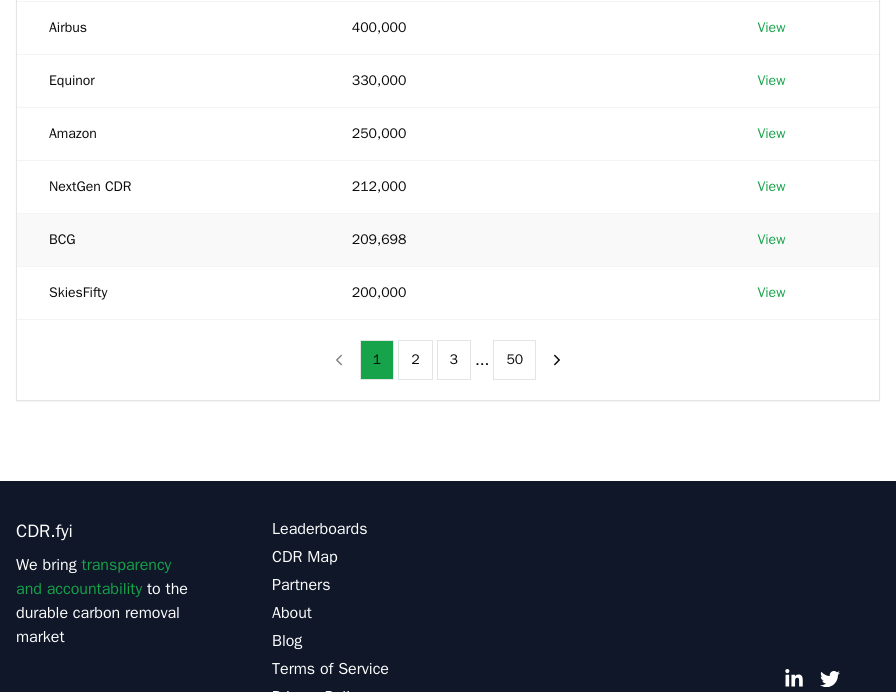 click on "View" at bounding box center [771, 240] 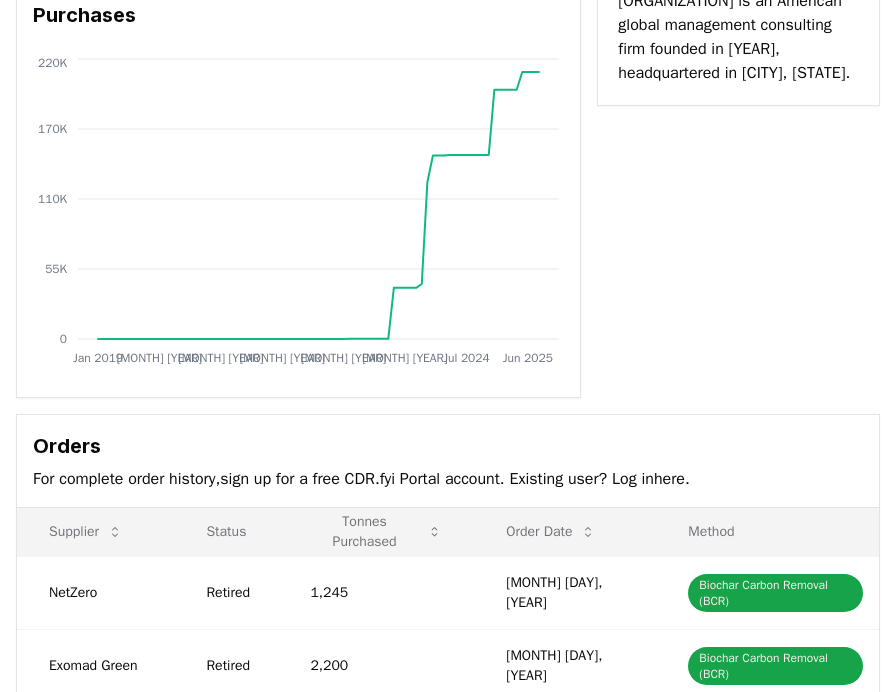 scroll, scrollTop: 0, scrollLeft: 0, axis: both 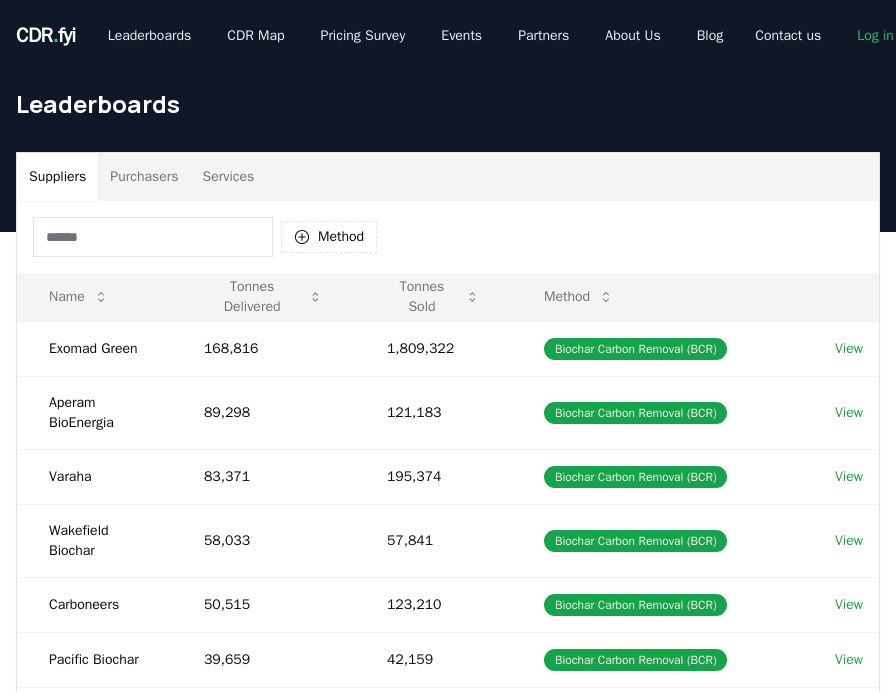 click on "Purchasers" at bounding box center [144, 177] 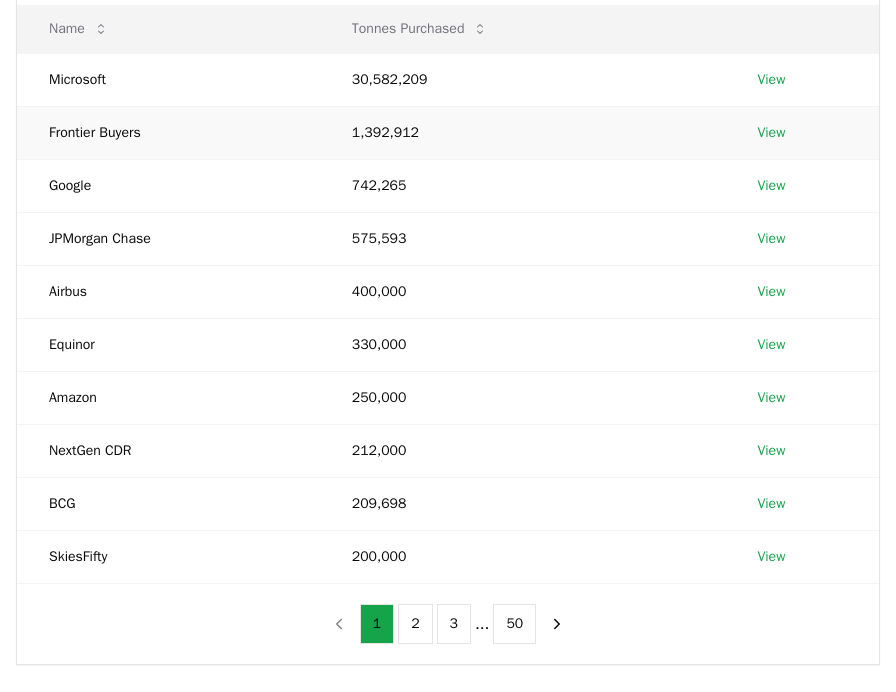 scroll, scrollTop: 379, scrollLeft: 0, axis: vertical 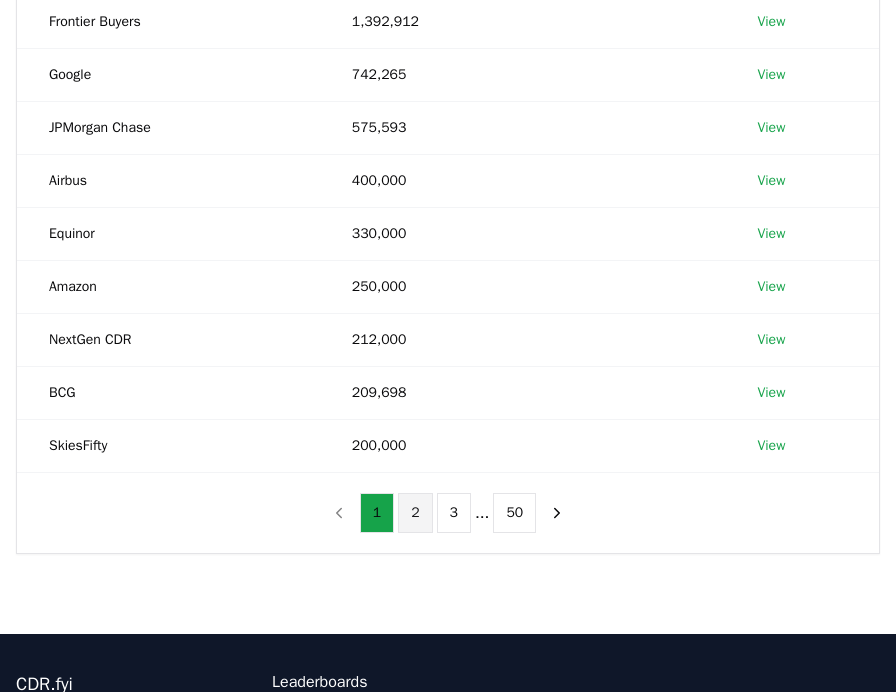 click on "2" at bounding box center (415, 513) 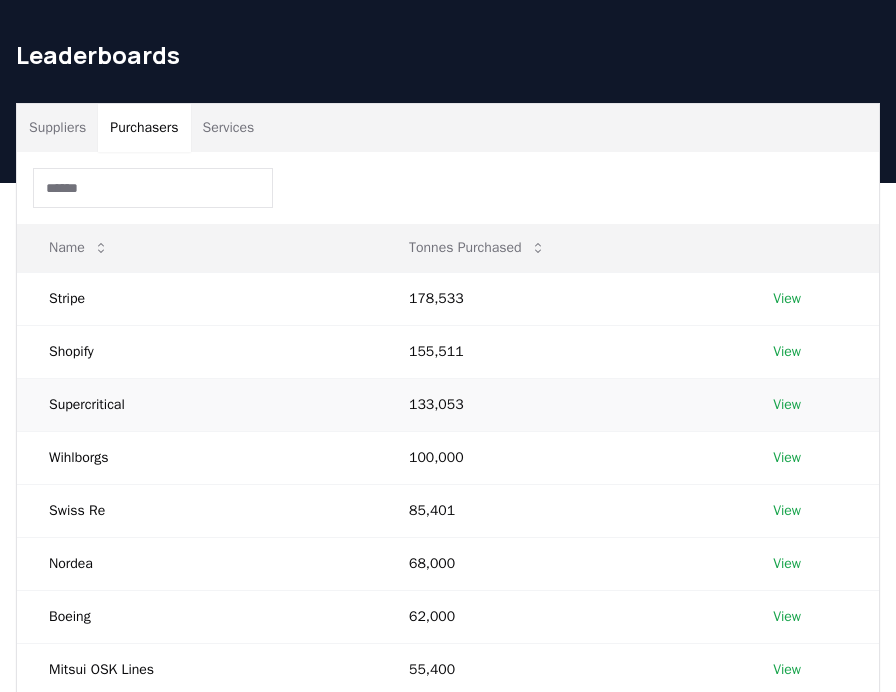 scroll, scrollTop: 66, scrollLeft: 0, axis: vertical 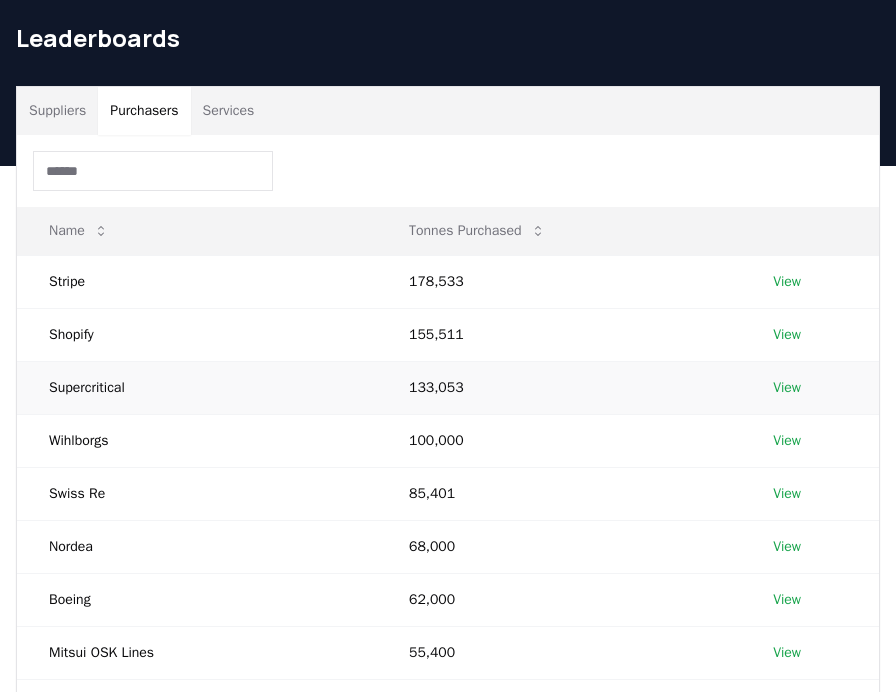 click on "View" at bounding box center [787, 388] 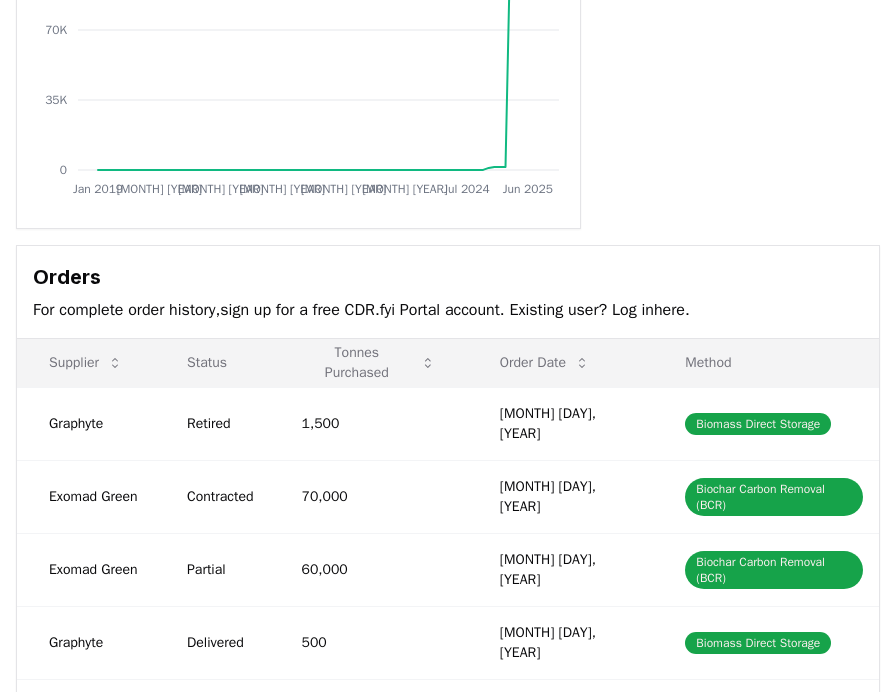 scroll, scrollTop: 0, scrollLeft: 0, axis: both 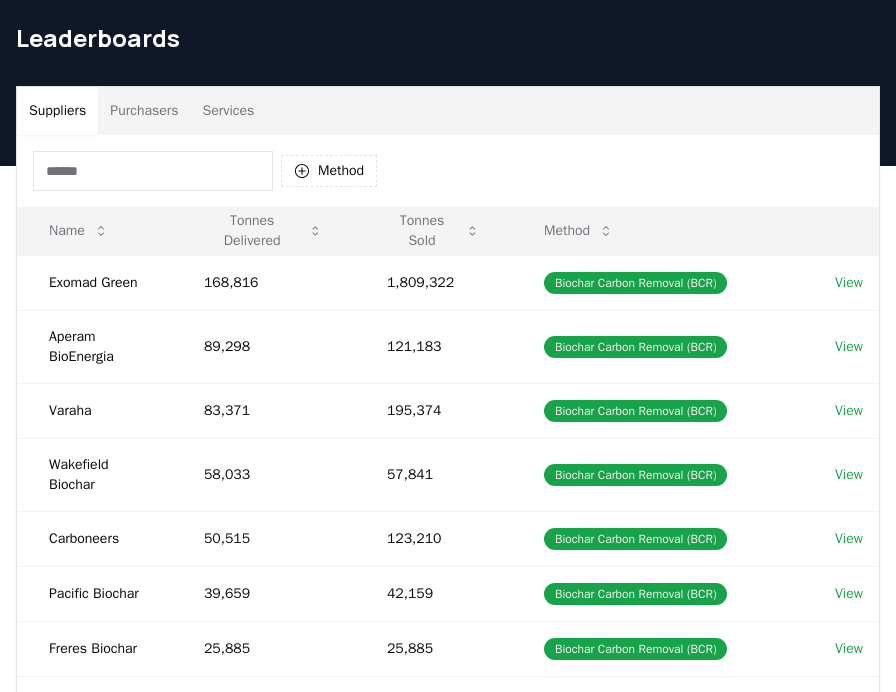 click on "Purchasers" at bounding box center [144, 111] 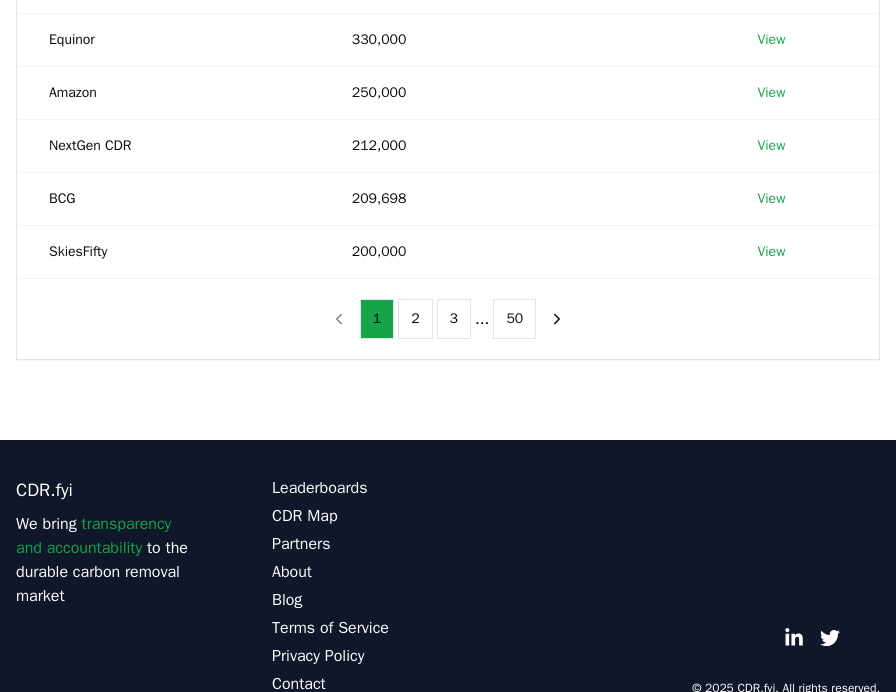 scroll, scrollTop: 612, scrollLeft: 0, axis: vertical 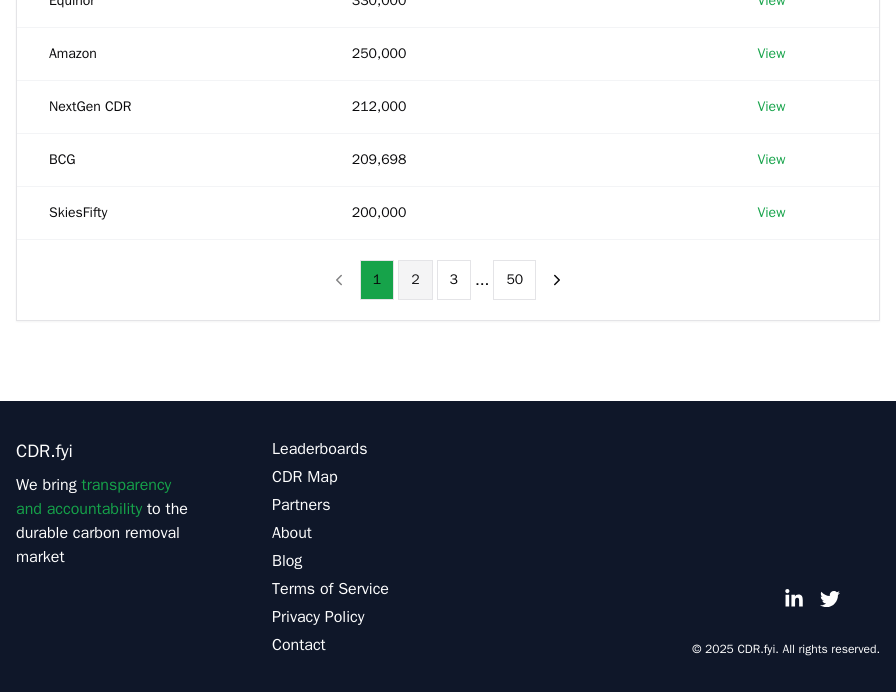 click on "2" at bounding box center (415, 280) 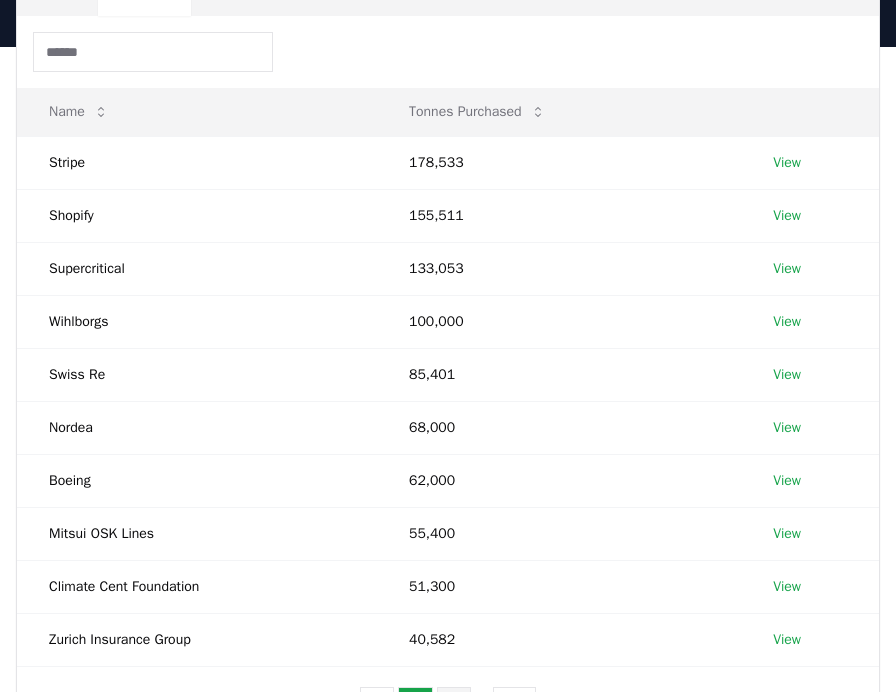 scroll, scrollTop: 191, scrollLeft: 0, axis: vertical 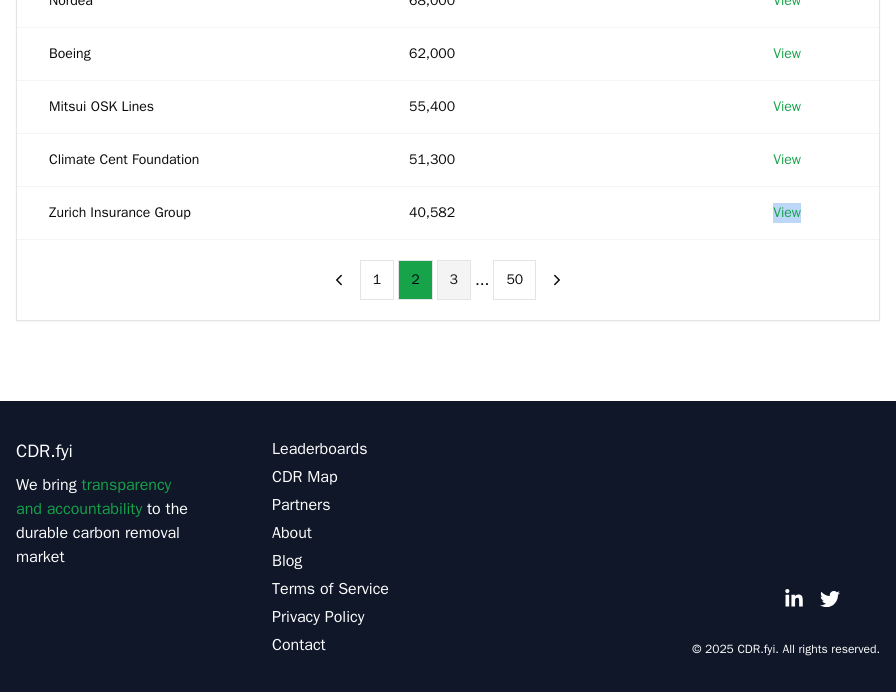 click on "3" at bounding box center [454, 280] 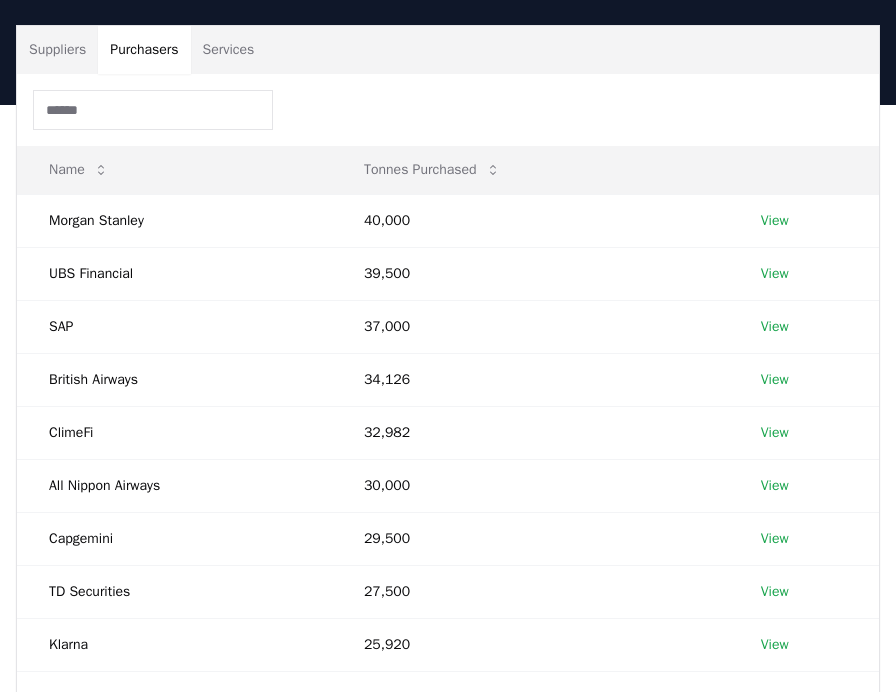 scroll, scrollTop: 129, scrollLeft: 0, axis: vertical 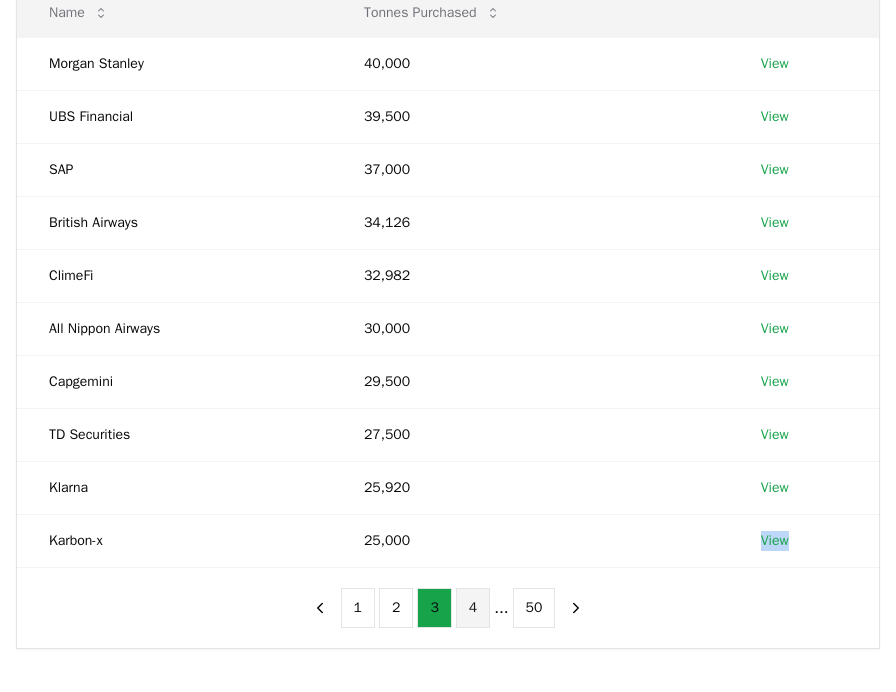 click on "4" at bounding box center (473, 608) 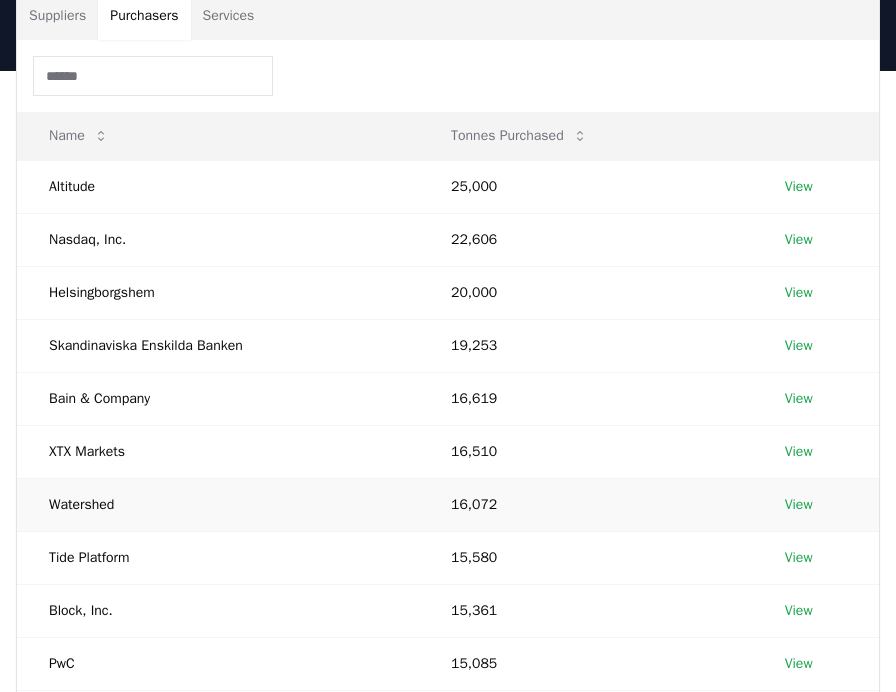 scroll, scrollTop: 153, scrollLeft: 0, axis: vertical 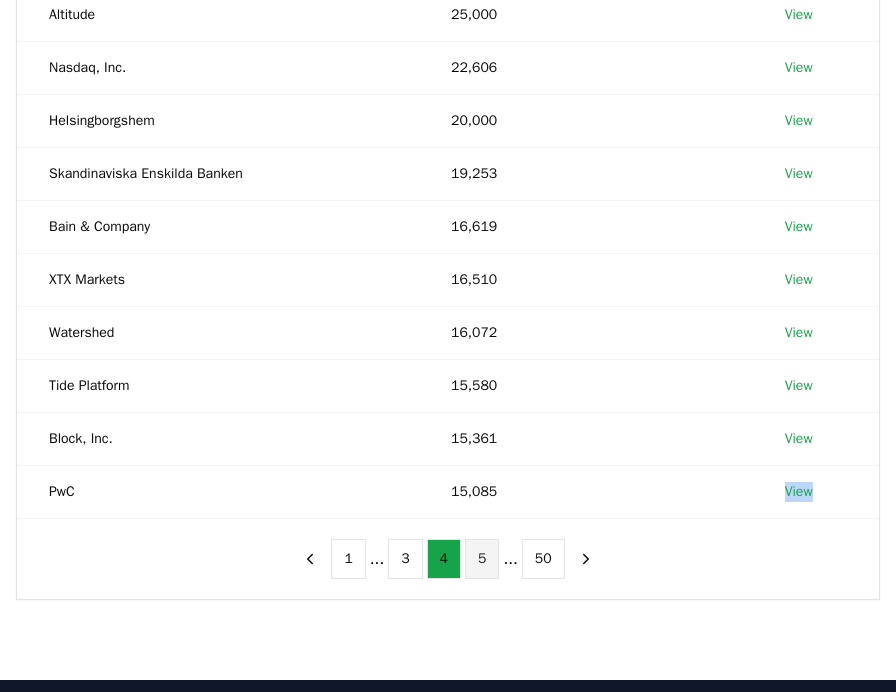 click on "5" at bounding box center [482, 559] 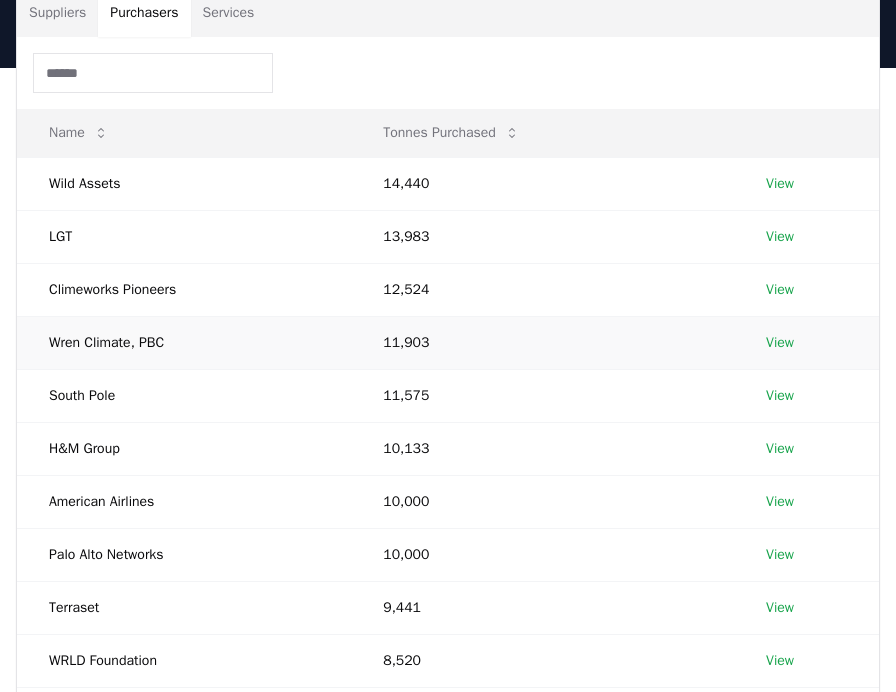 scroll, scrollTop: 165, scrollLeft: 0, axis: vertical 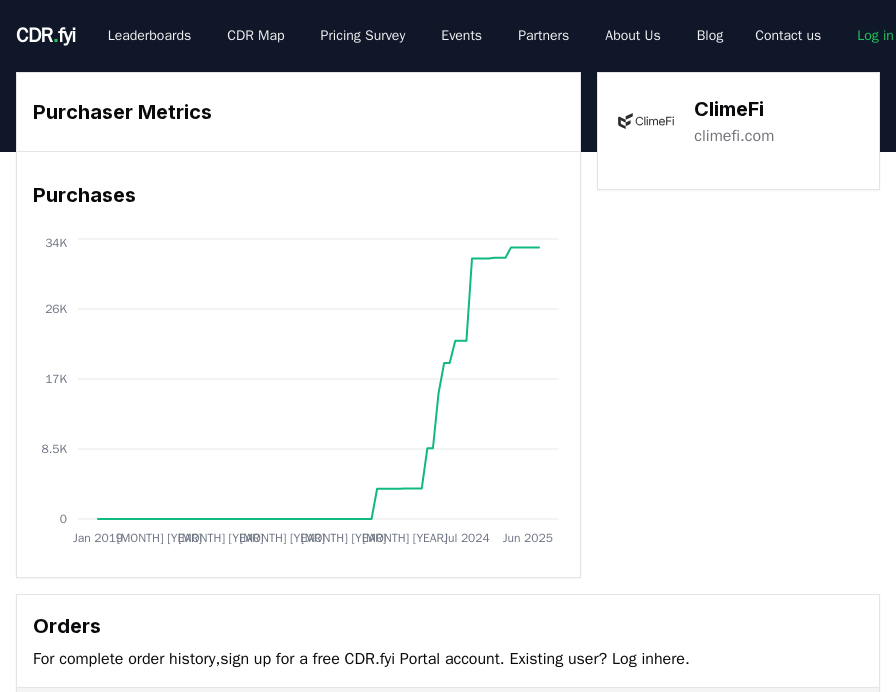 click on "climefi.com" at bounding box center (734, 136) 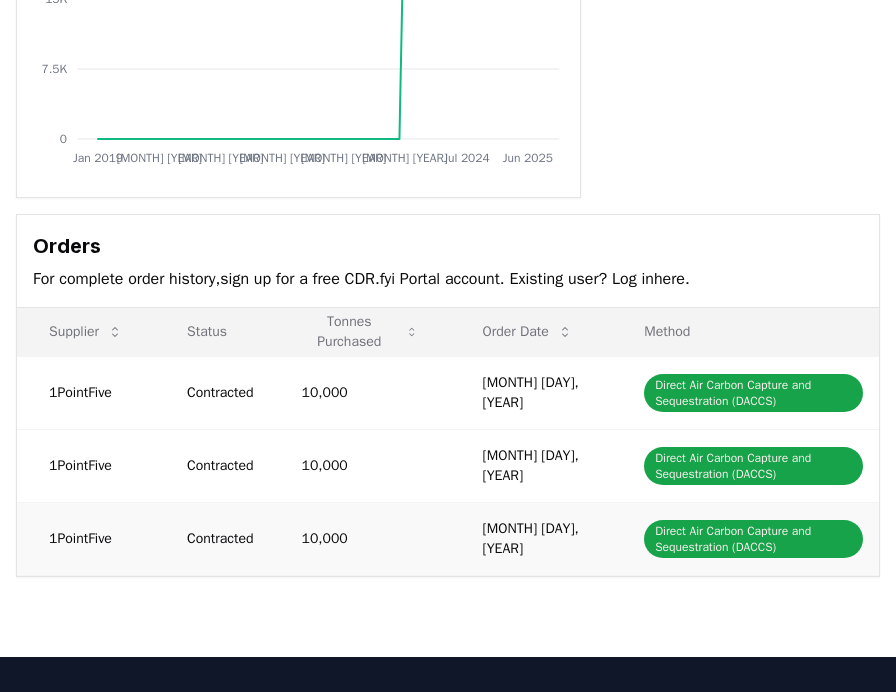 scroll, scrollTop: 0, scrollLeft: 0, axis: both 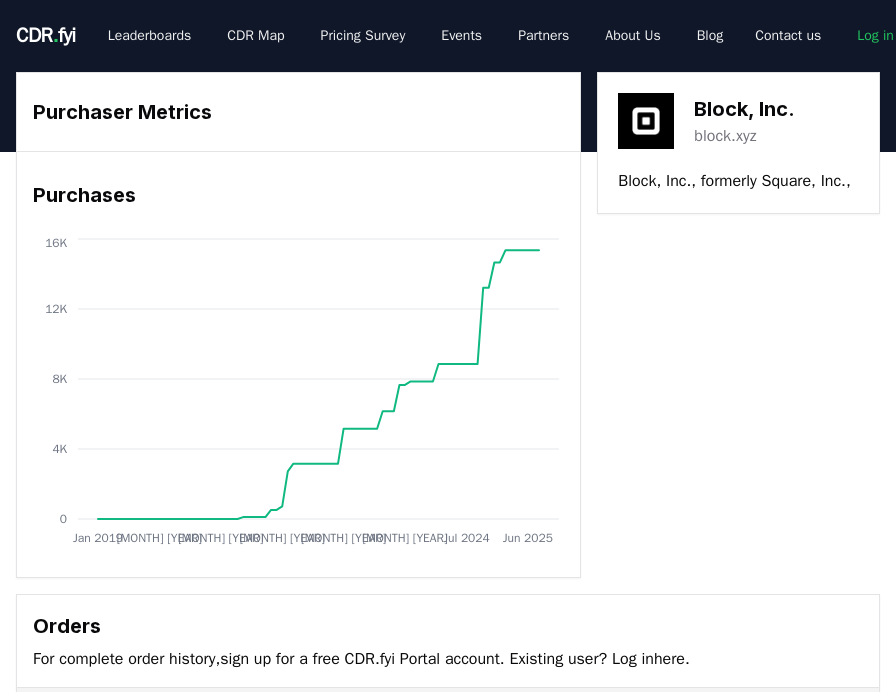 click on "block.xyz" at bounding box center [725, 136] 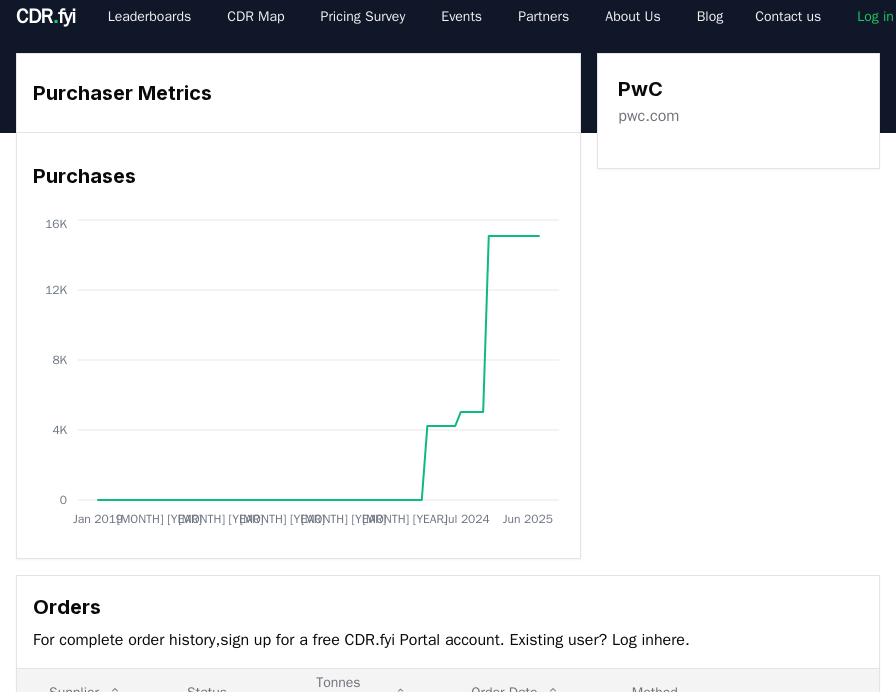 scroll, scrollTop: 0, scrollLeft: 0, axis: both 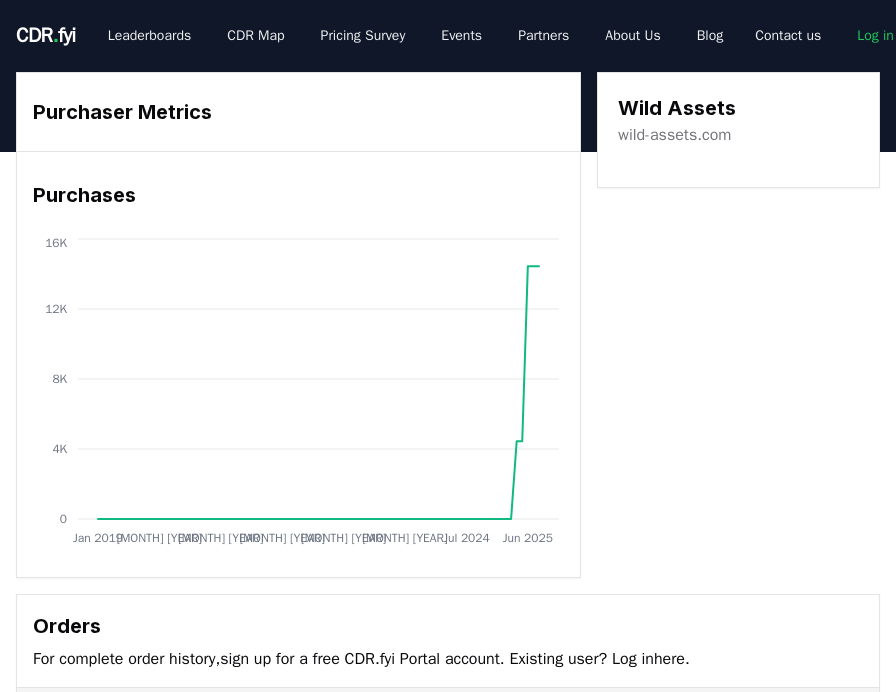 click on "wild-assets.com" at bounding box center [674, 135] 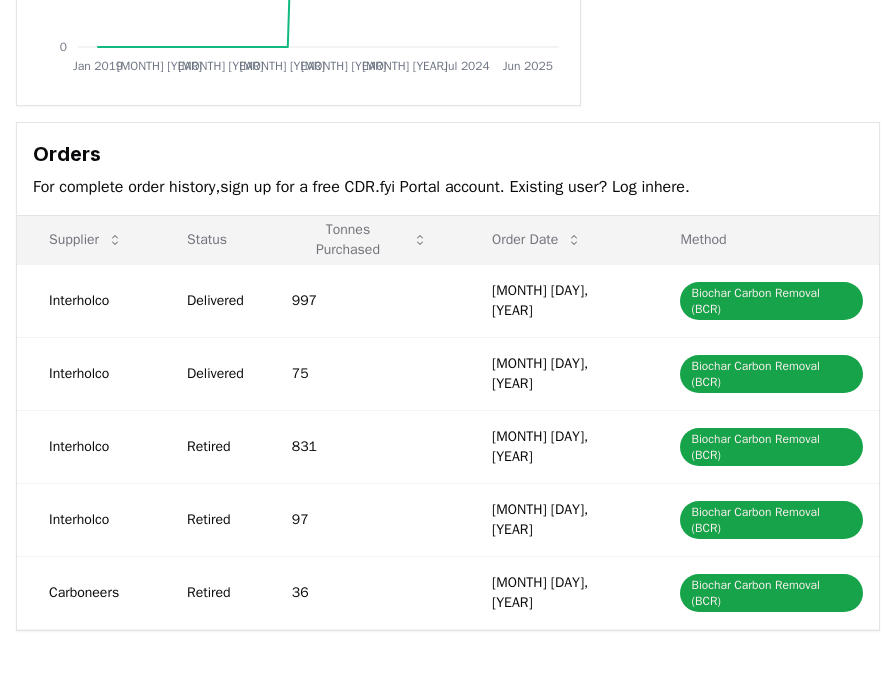 scroll, scrollTop: 0, scrollLeft: 0, axis: both 